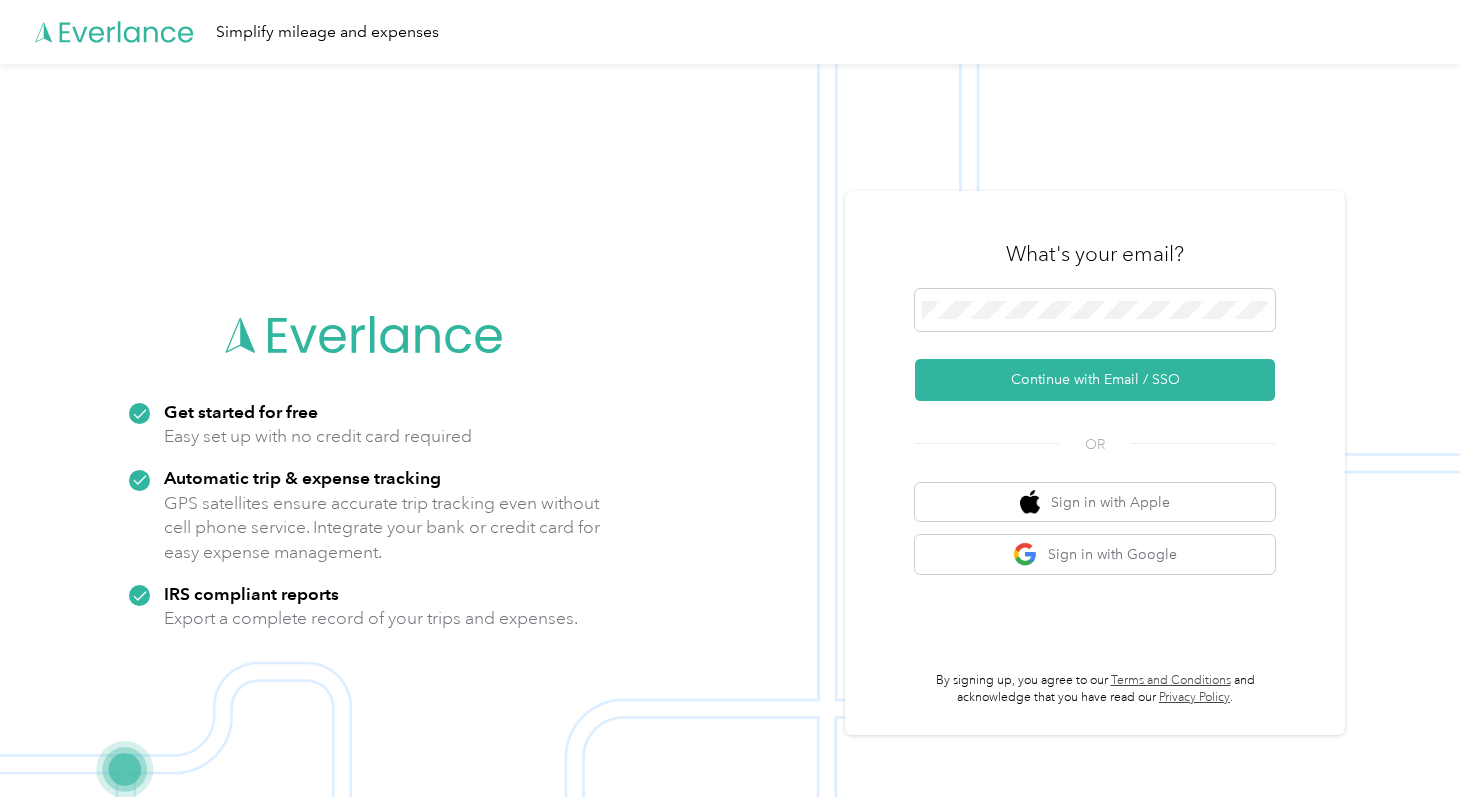 scroll, scrollTop: 0, scrollLeft: 0, axis: both 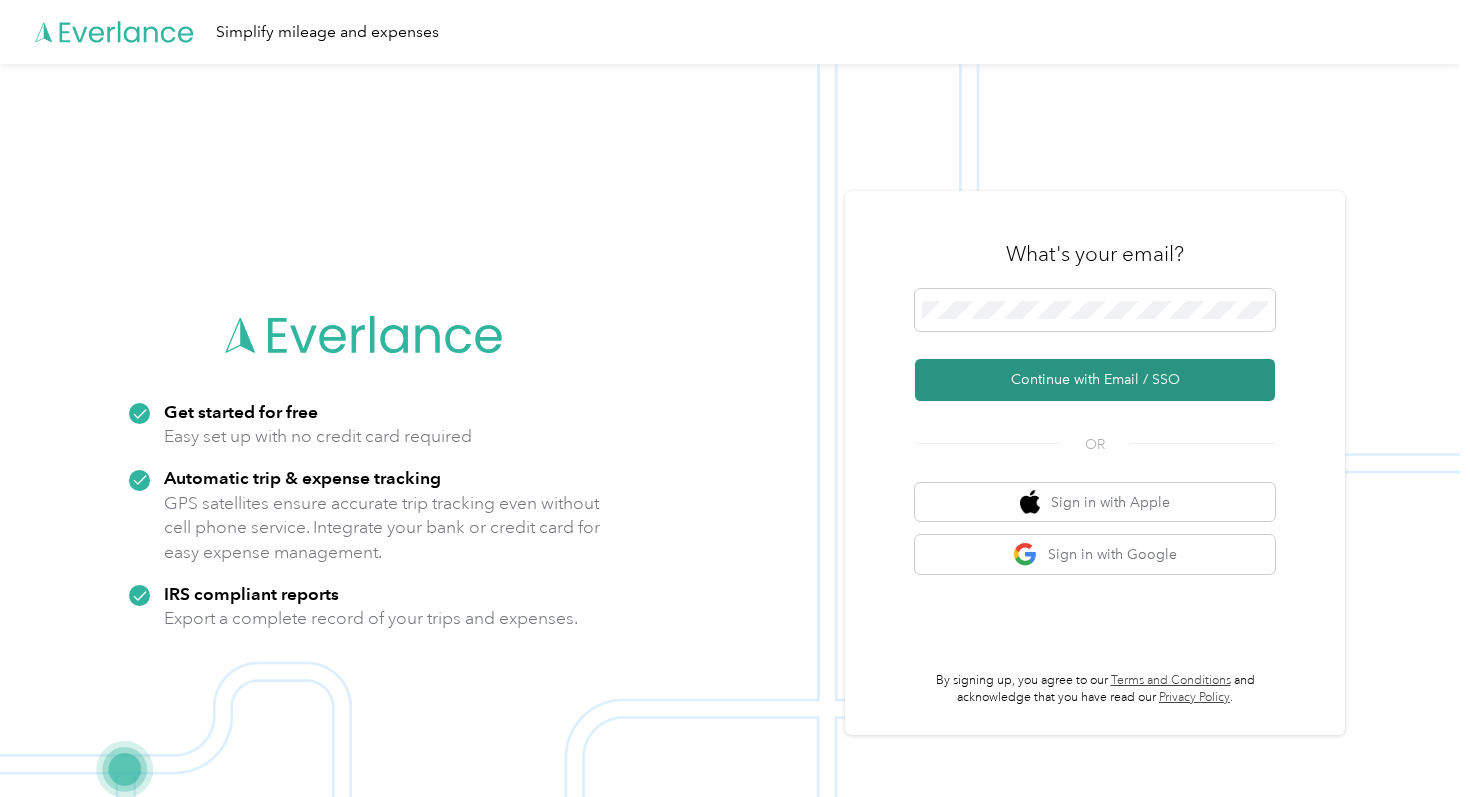 click on "Continue with Email / SSO" at bounding box center [1095, 380] 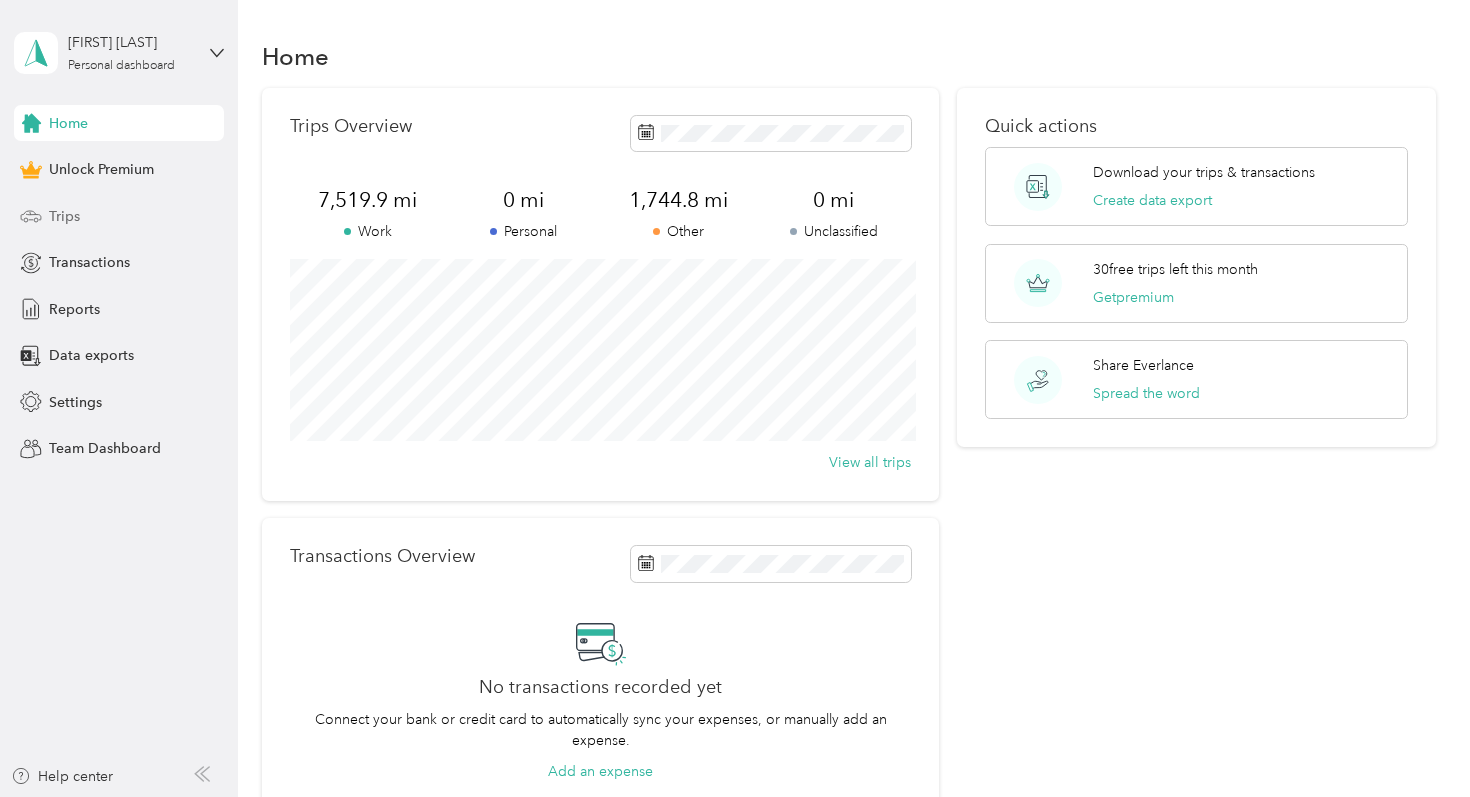 click on "Trips" at bounding box center (119, 216) 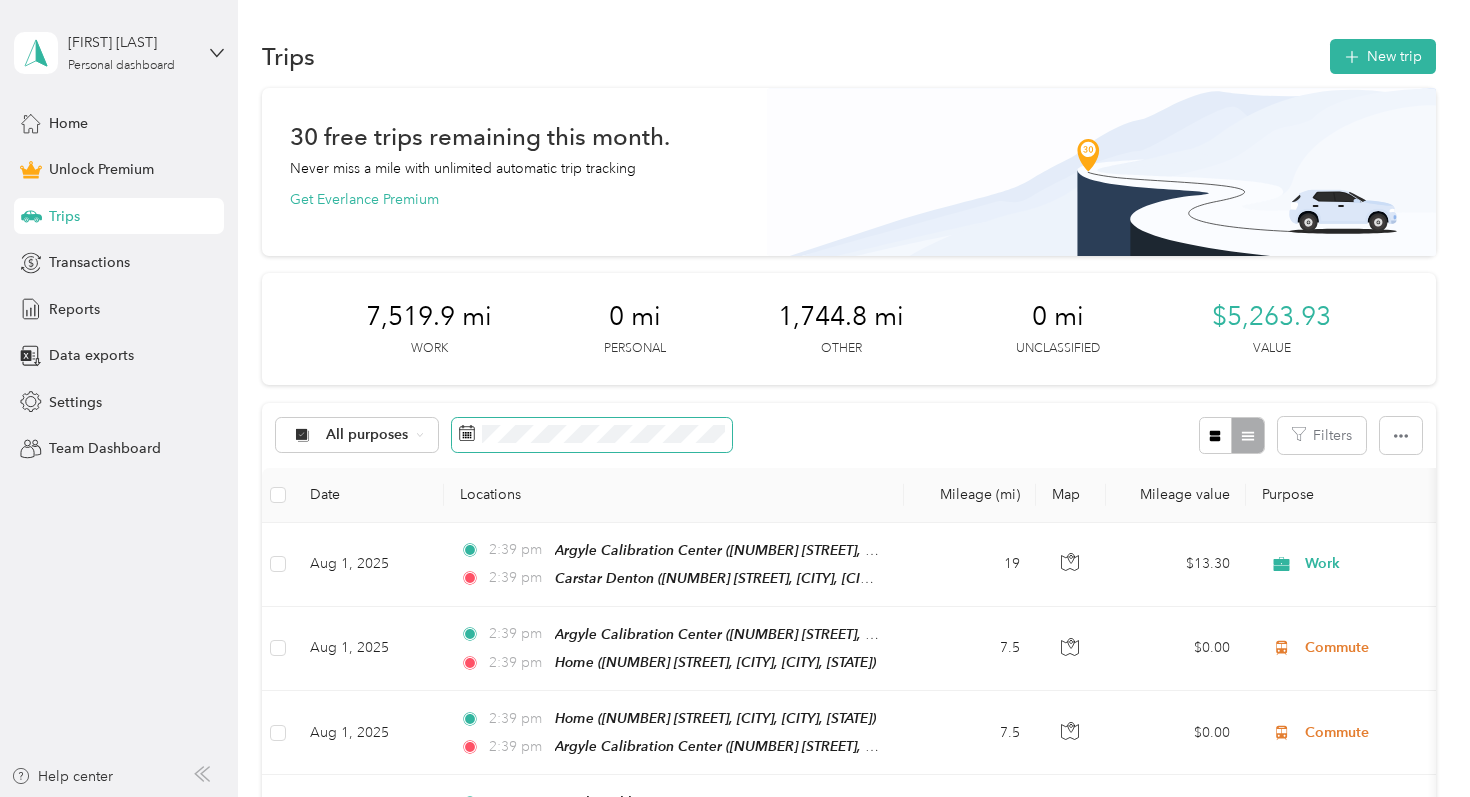 click at bounding box center [592, 435] 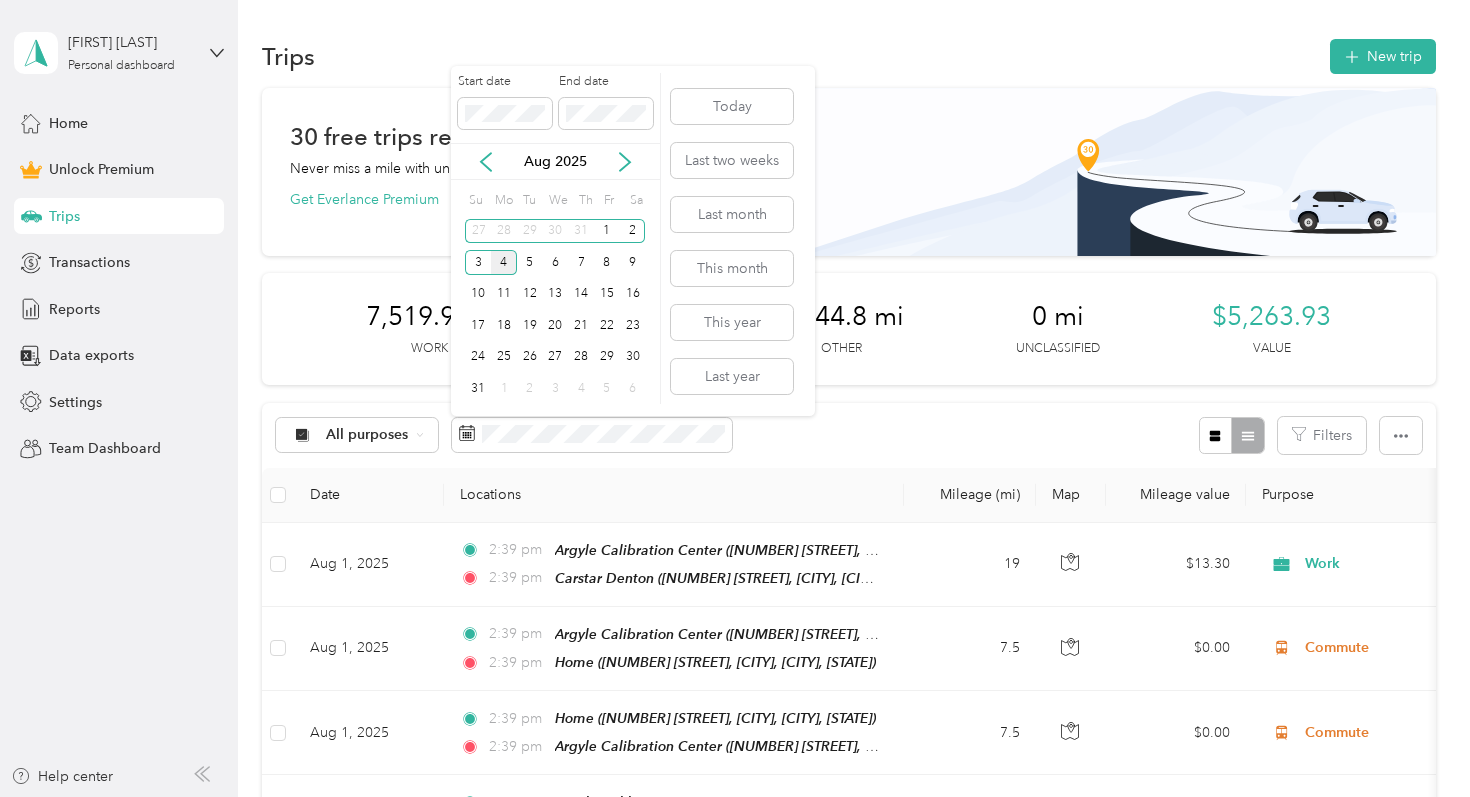 click on "Aug 2025" at bounding box center [555, 161] 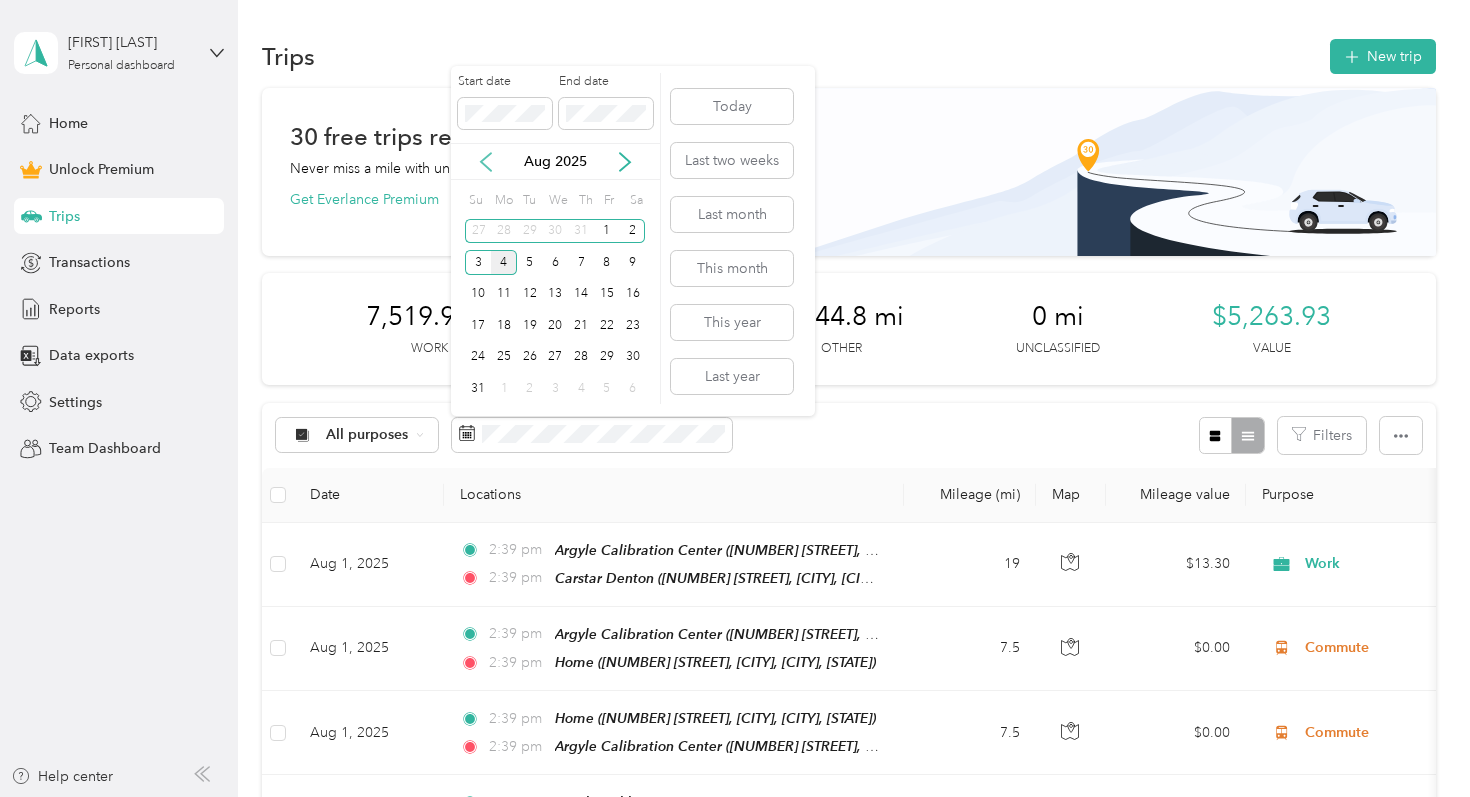 click 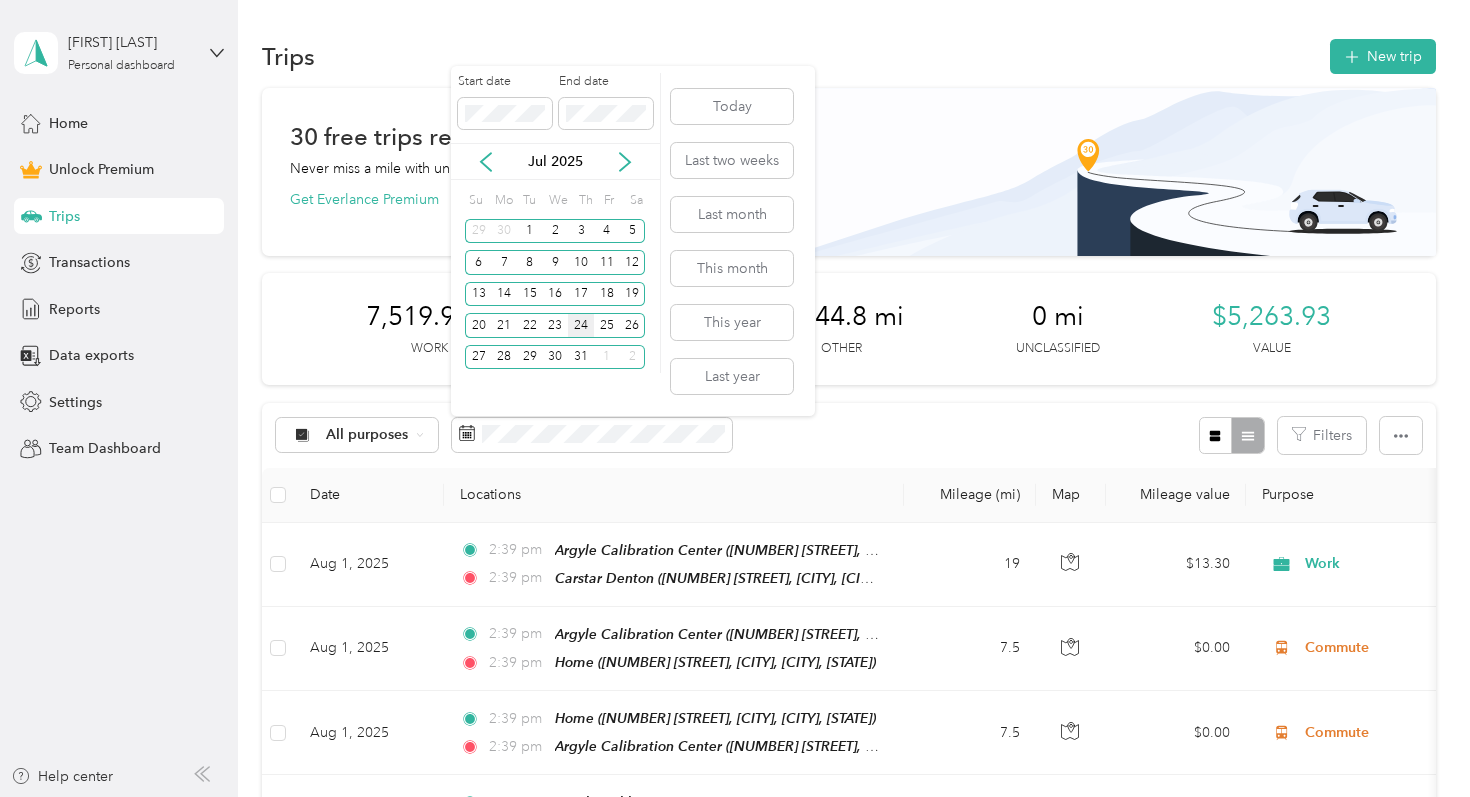 click on "24" at bounding box center [581, 325] 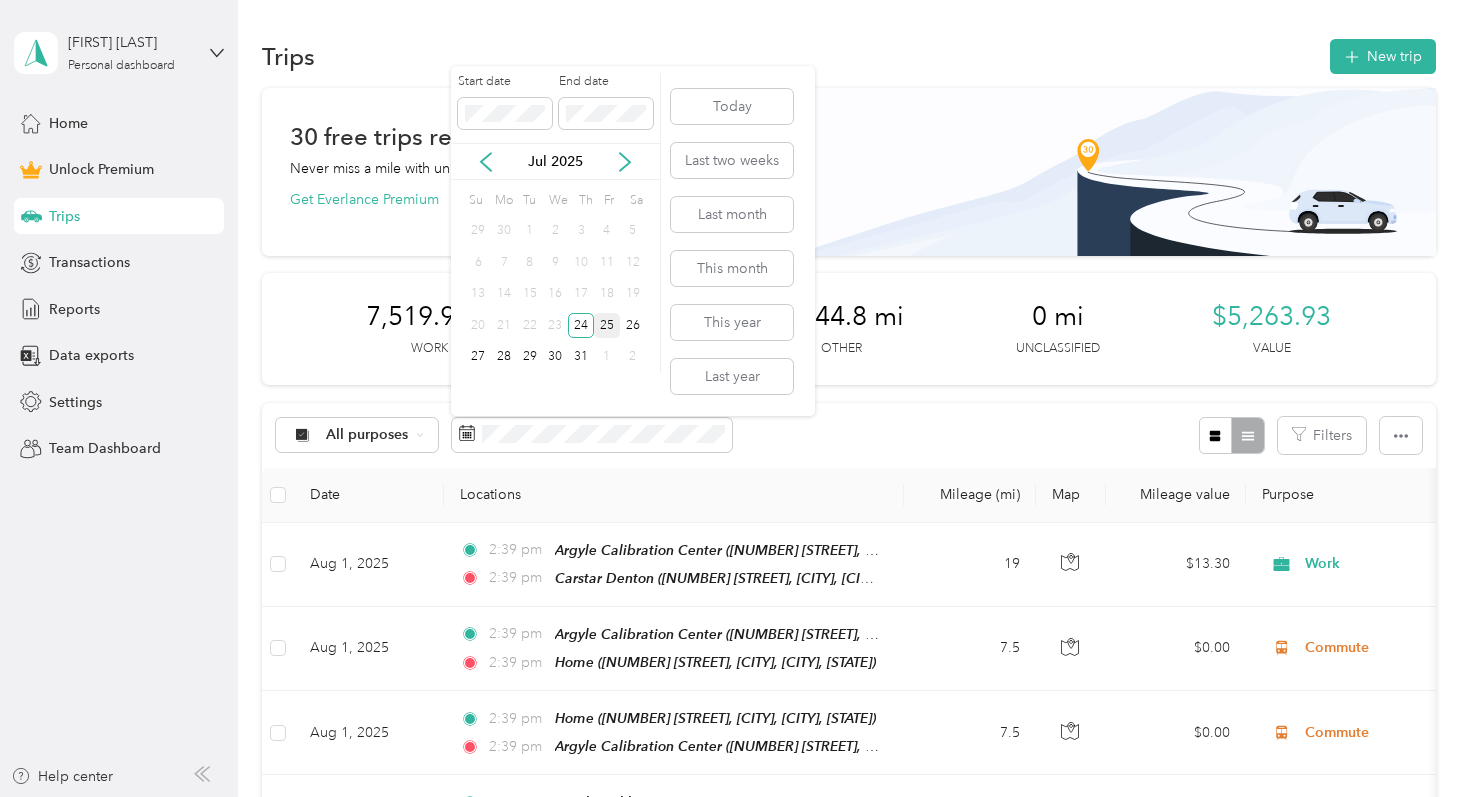 click on "25" at bounding box center (607, 325) 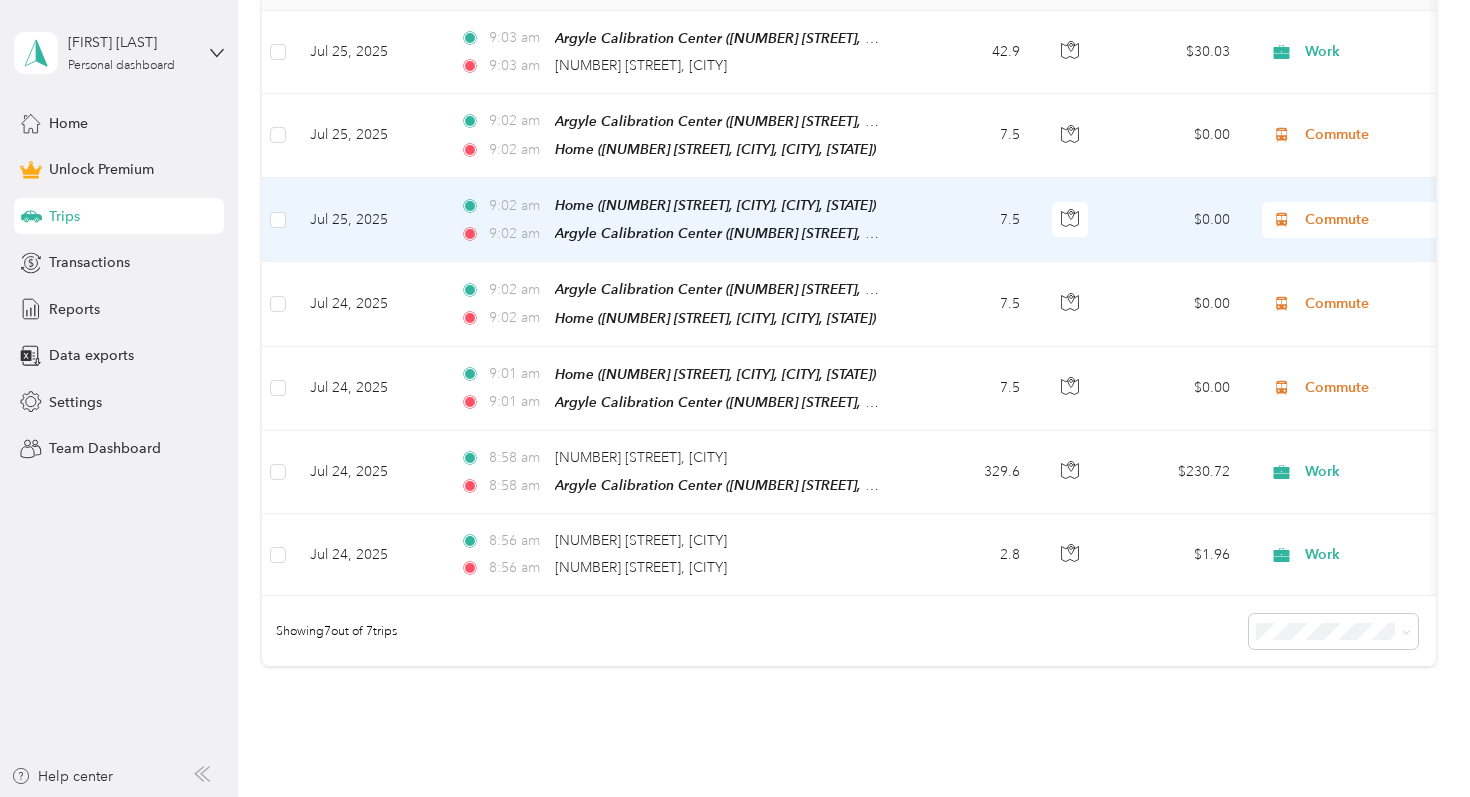 scroll, scrollTop: 540, scrollLeft: 0, axis: vertical 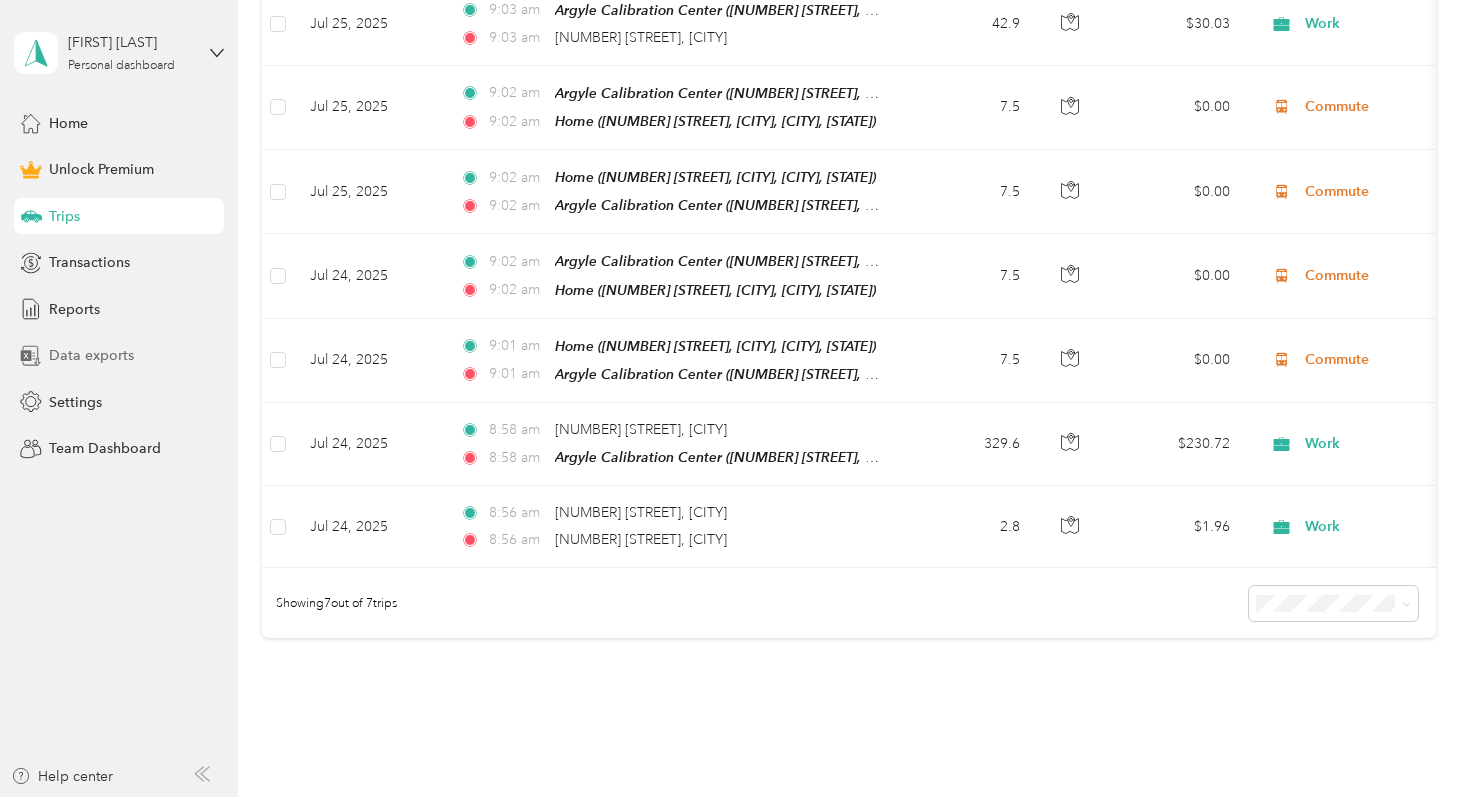click on "Data exports" at bounding box center [91, 355] 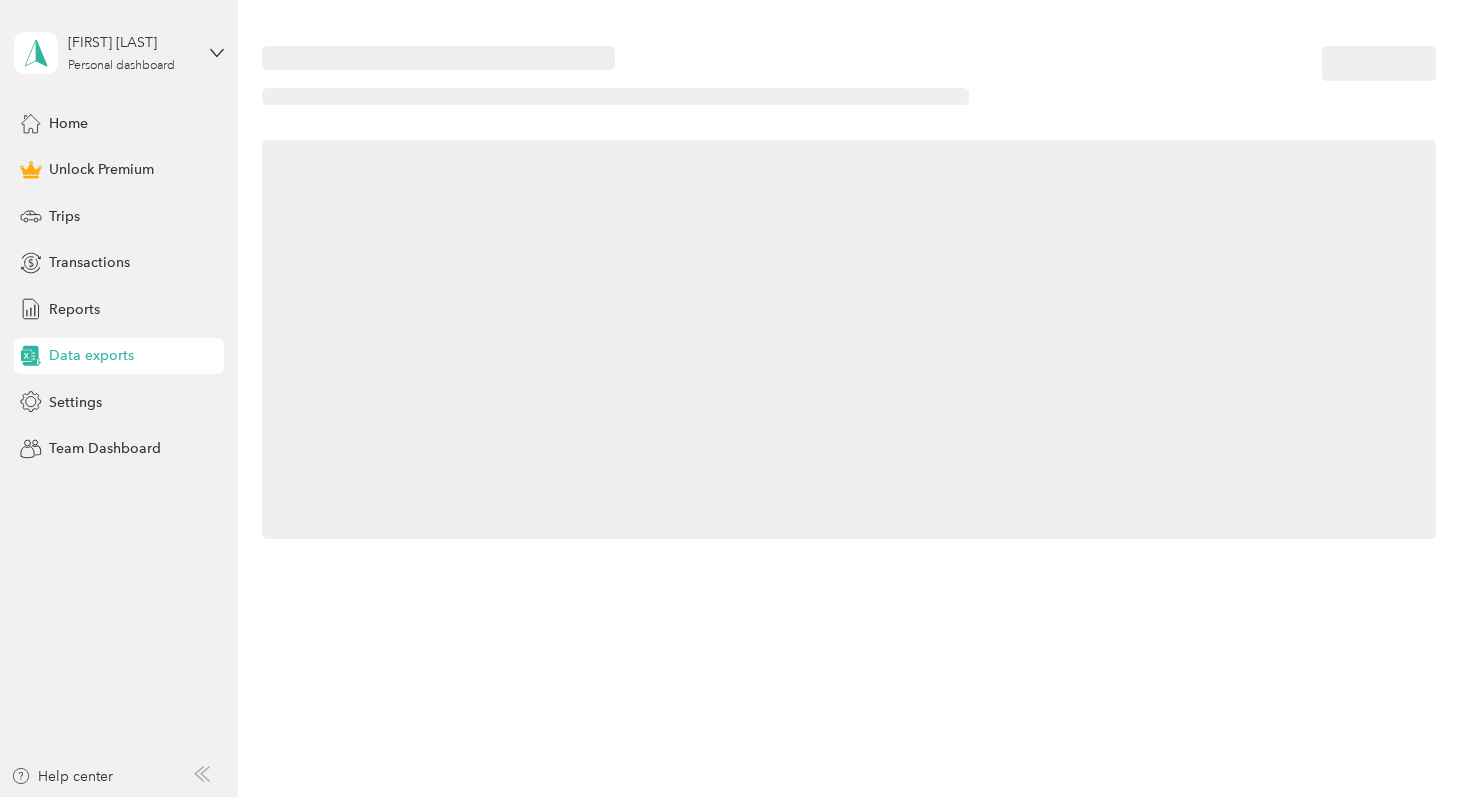 scroll, scrollTop: 0, scrollLeft: 0, axis: both 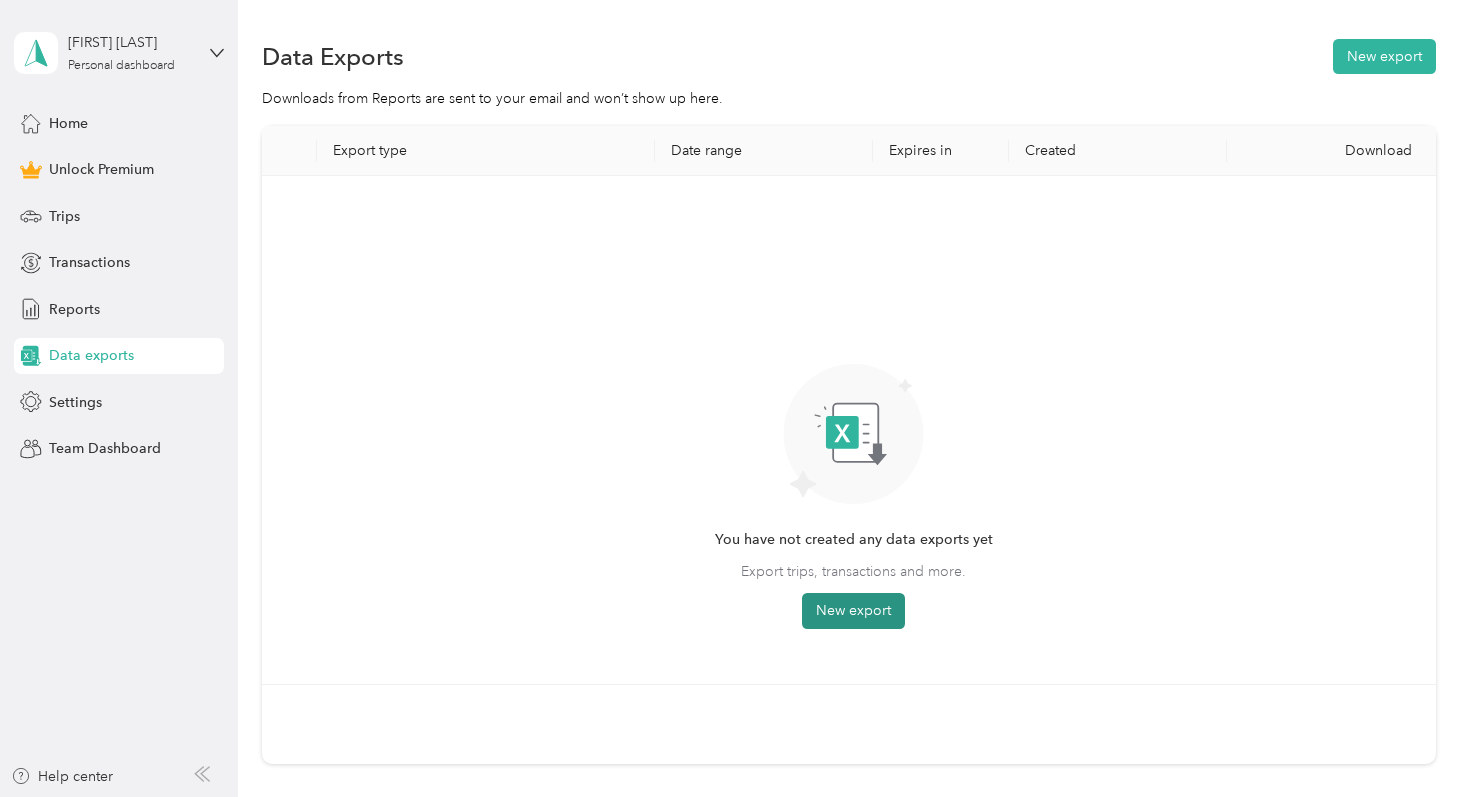 click on "New export" at bounding box center (853, 611) 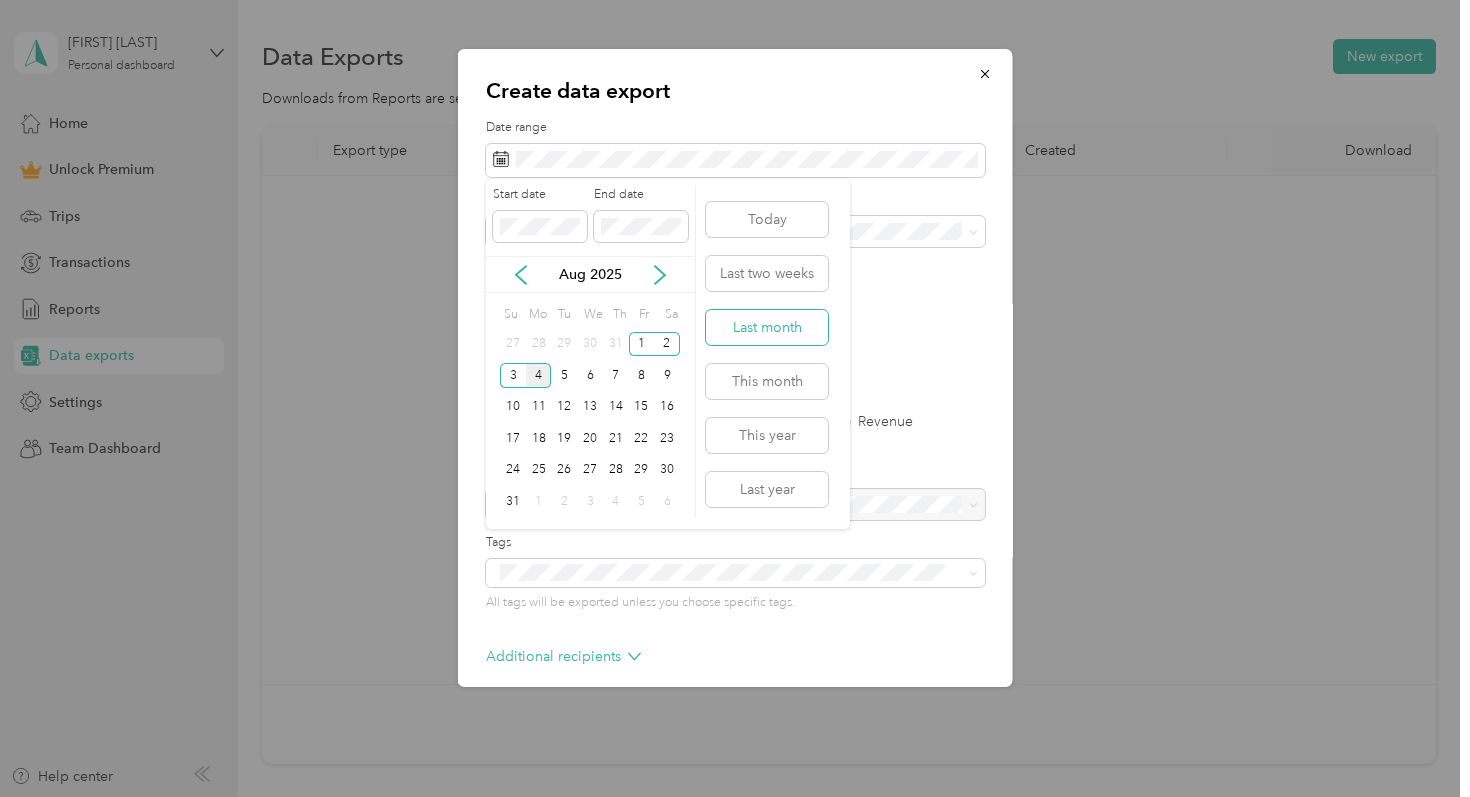 click on "Last month" at bounding box center (767, 327) 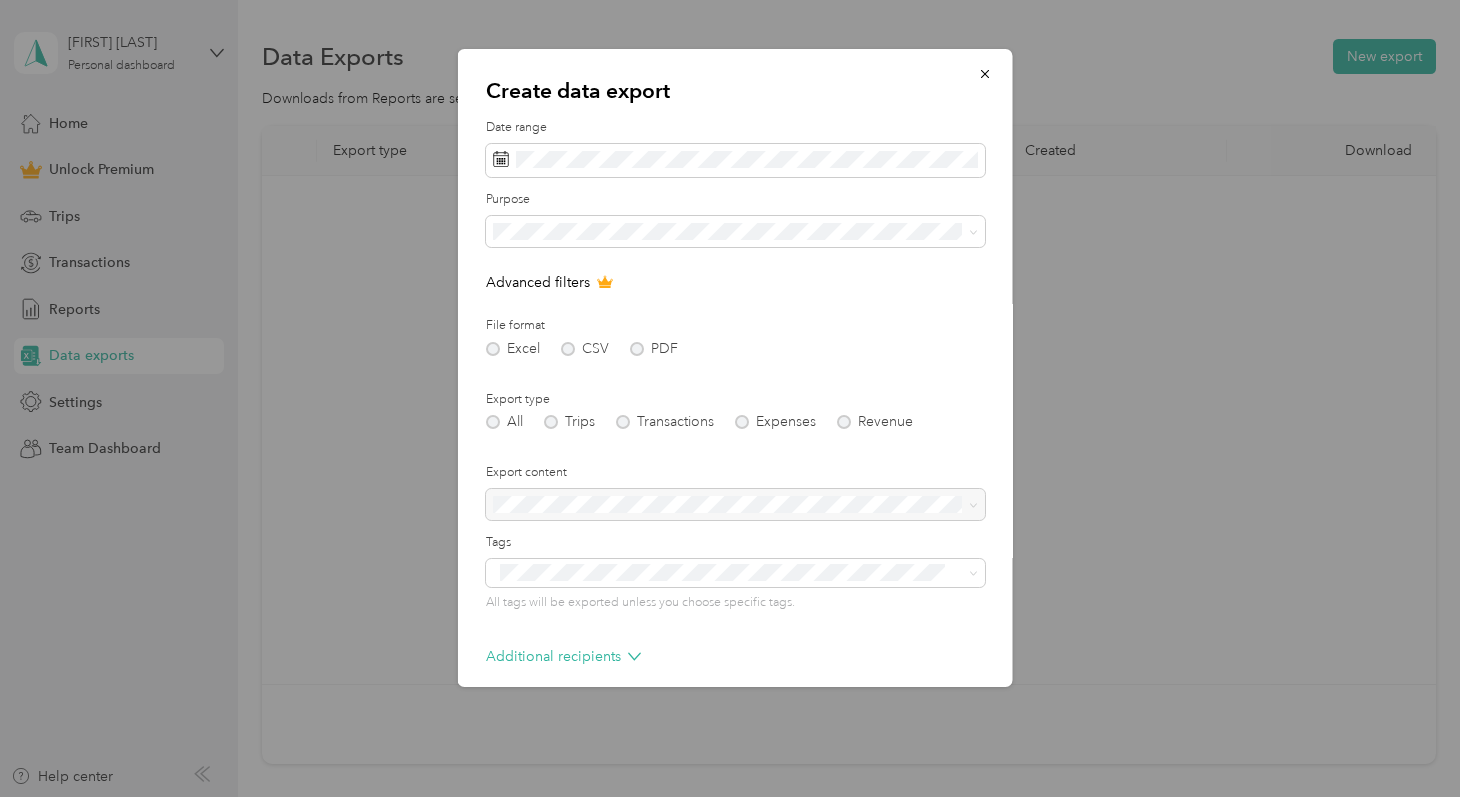 scroll, scrollTop: 89, scrollLeft: 0, axis: vertical 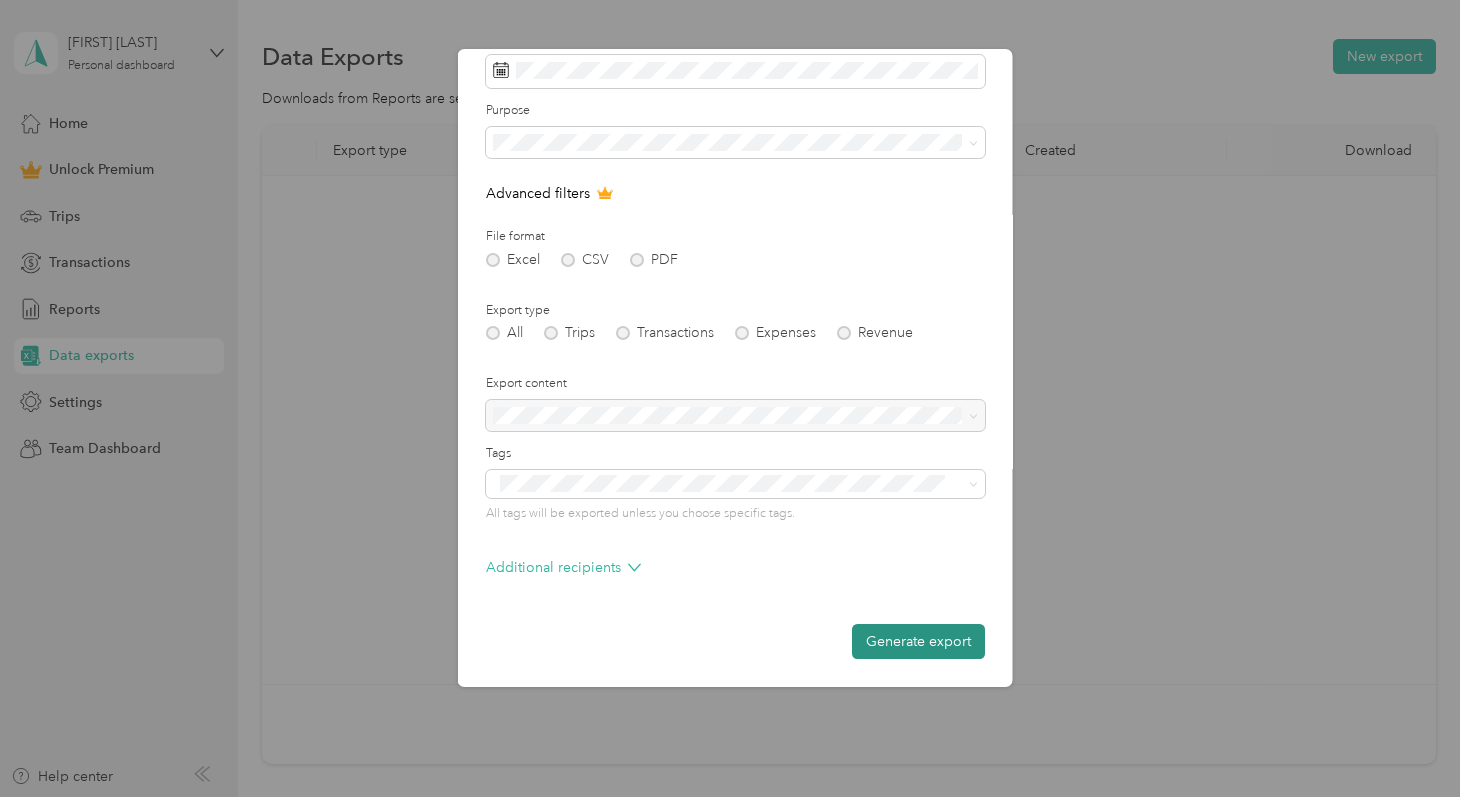 click on "Generate export" at bounding box center [918, 641] 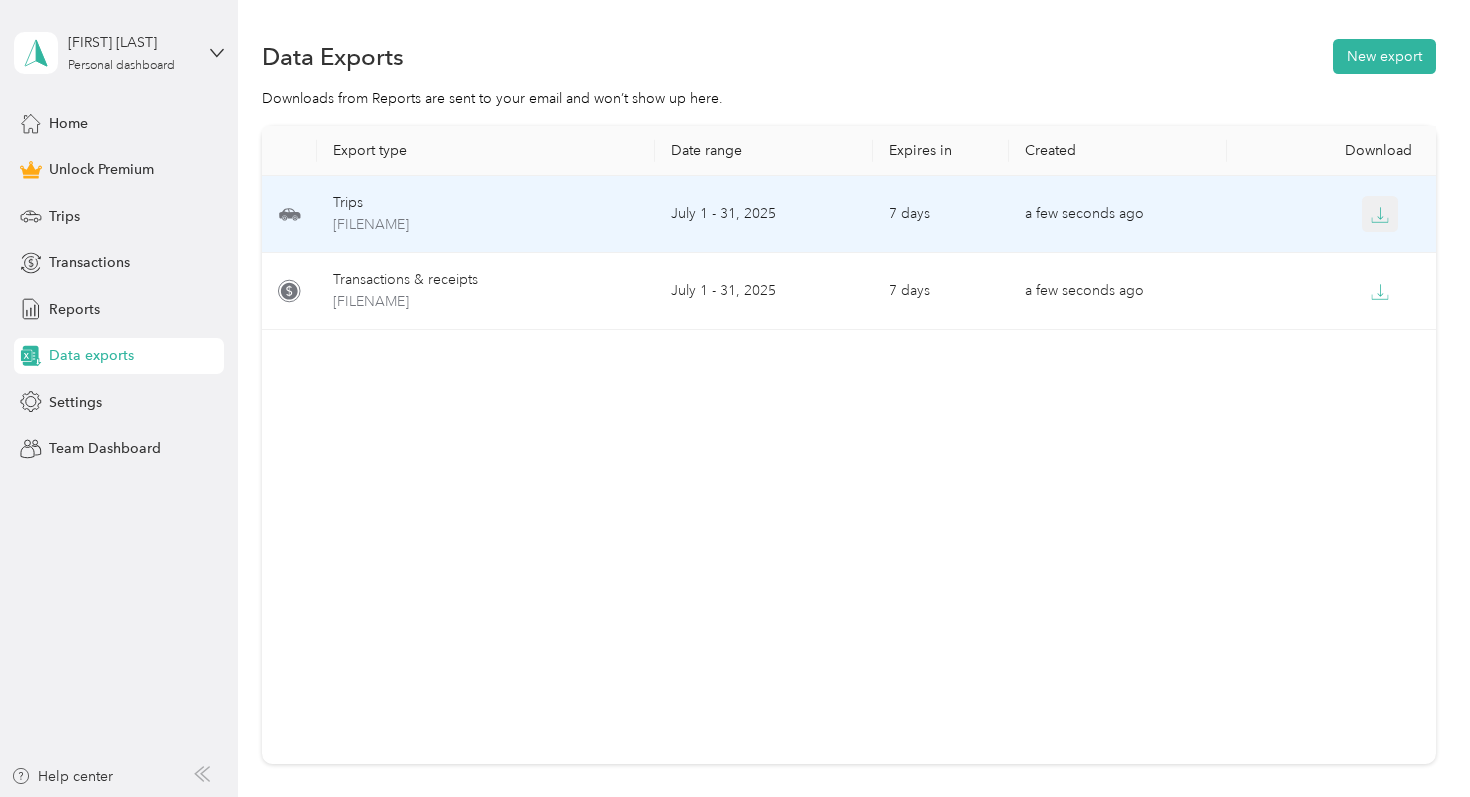 click at bounding box center (1380, 214) 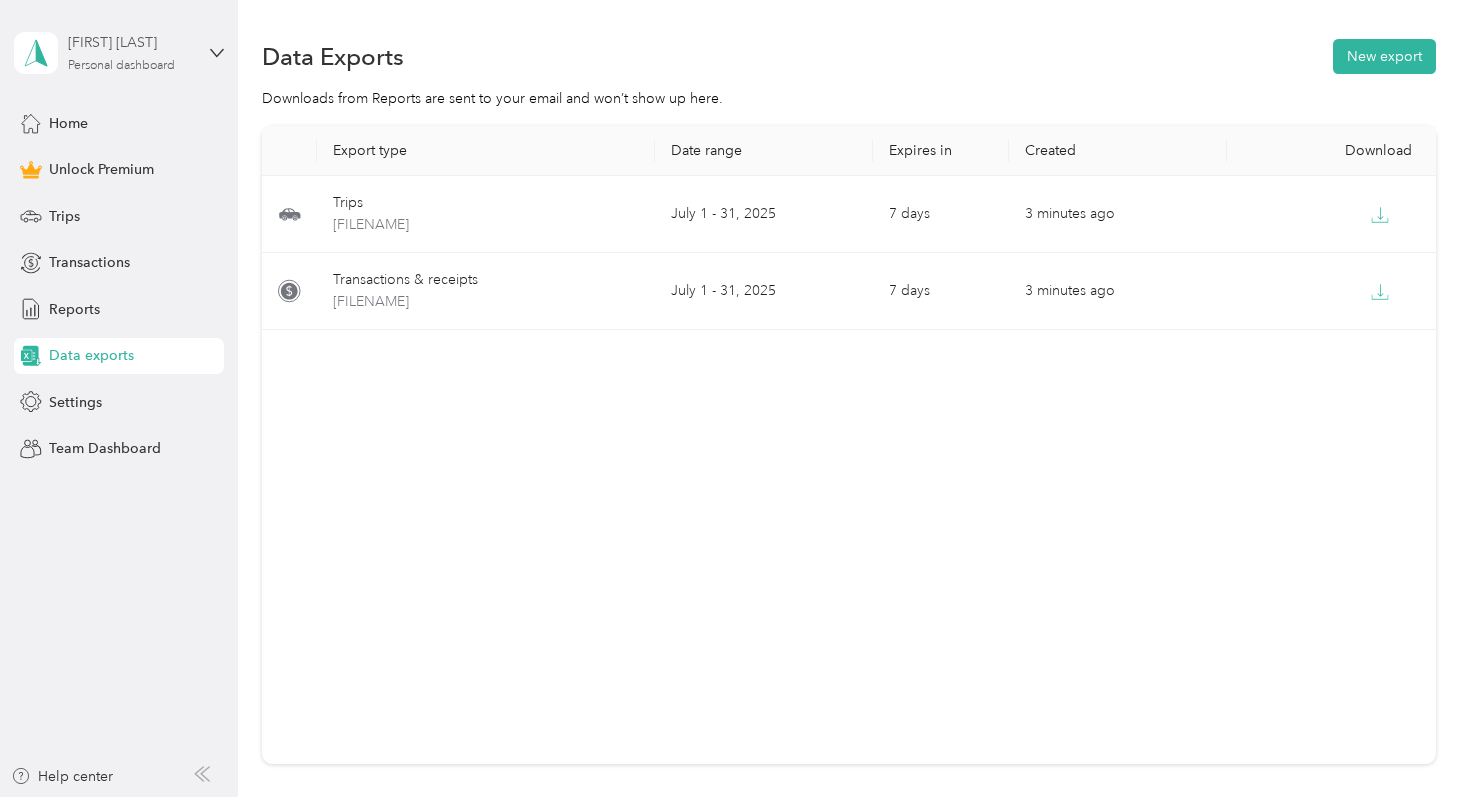 click on "[FIRST] [LAST]" at bounding box center (130, 42) 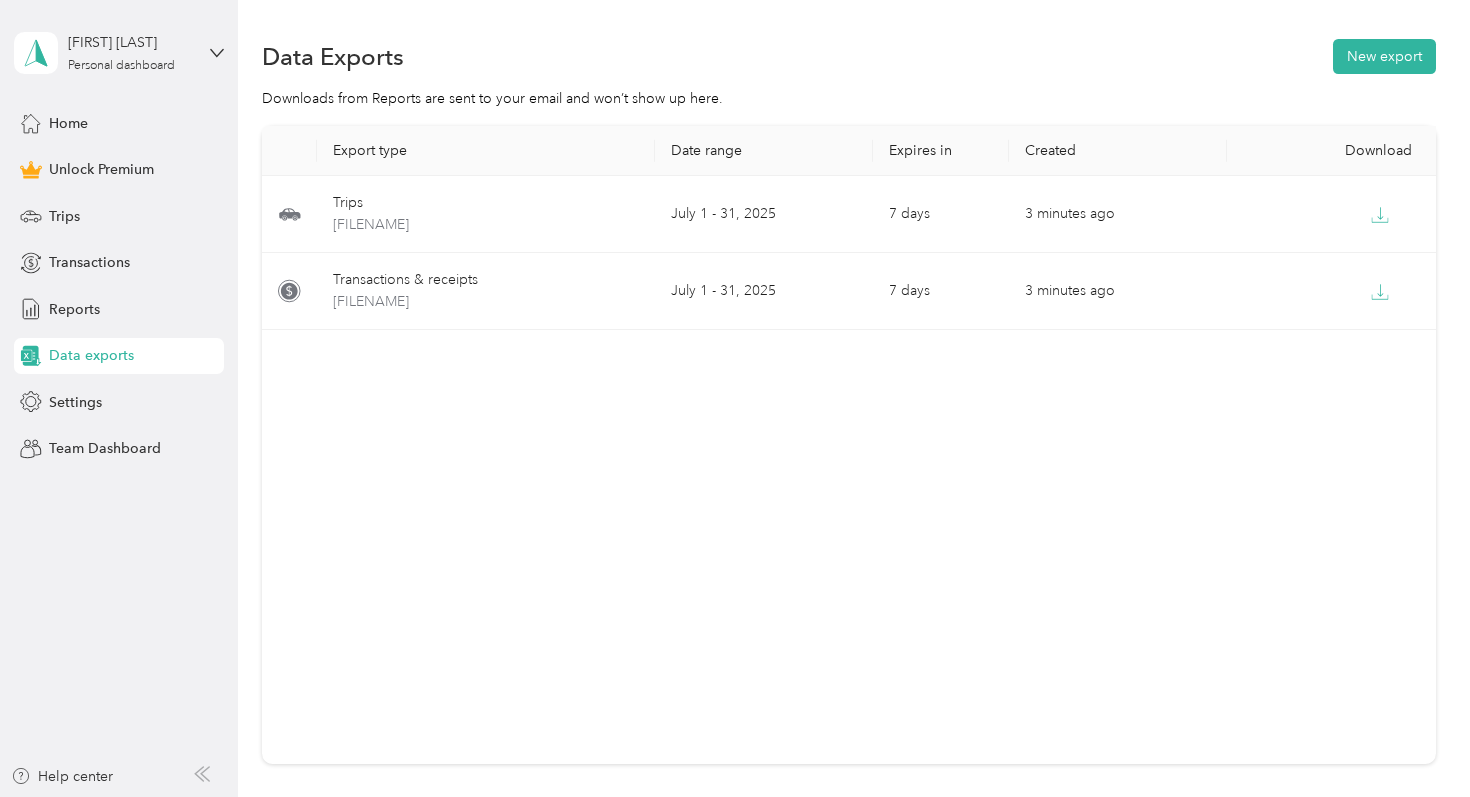 click on "Log out" at bounding box center (166, 164) 